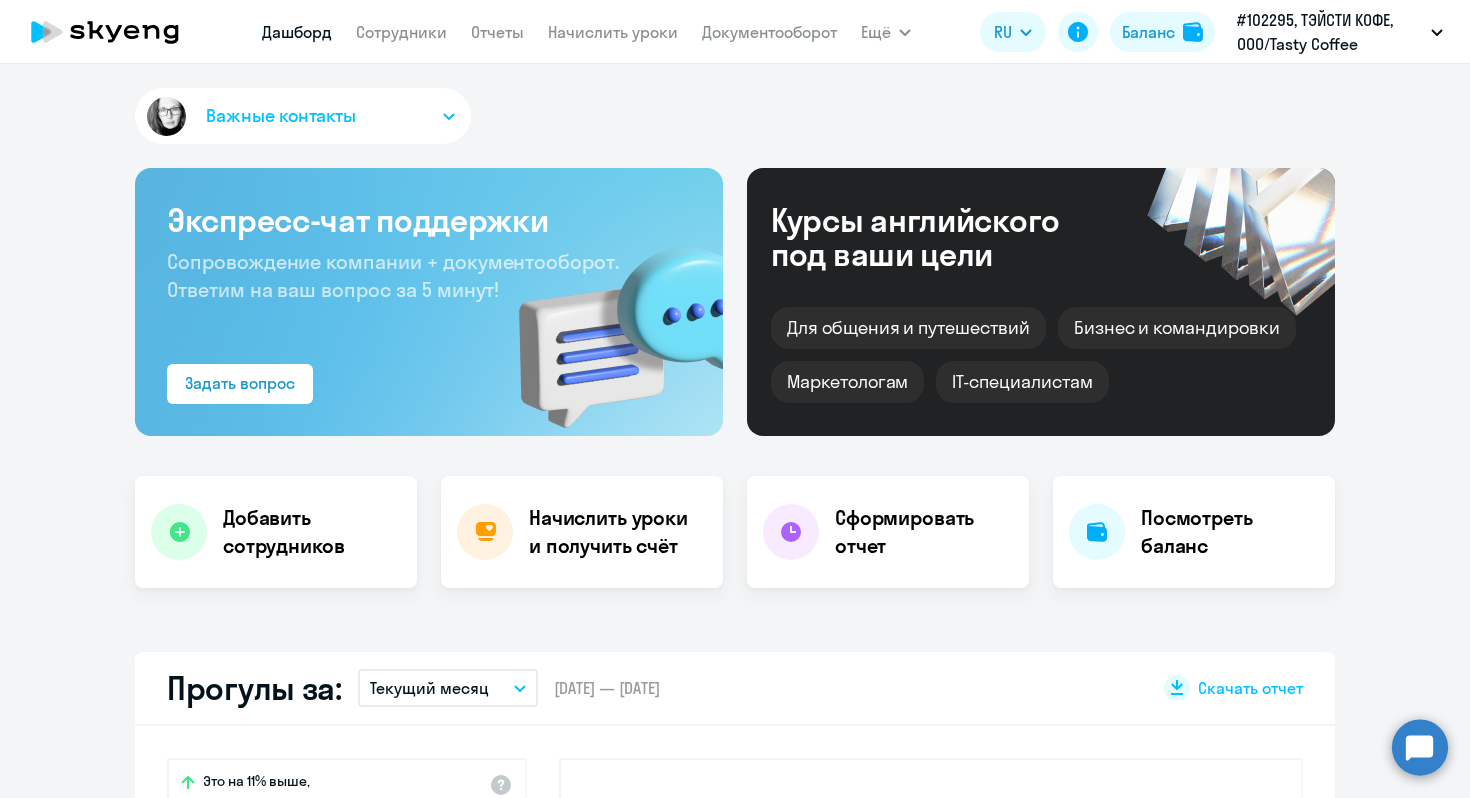 scroll, scrollTop: 0, scrollLeft: 0, axis: both 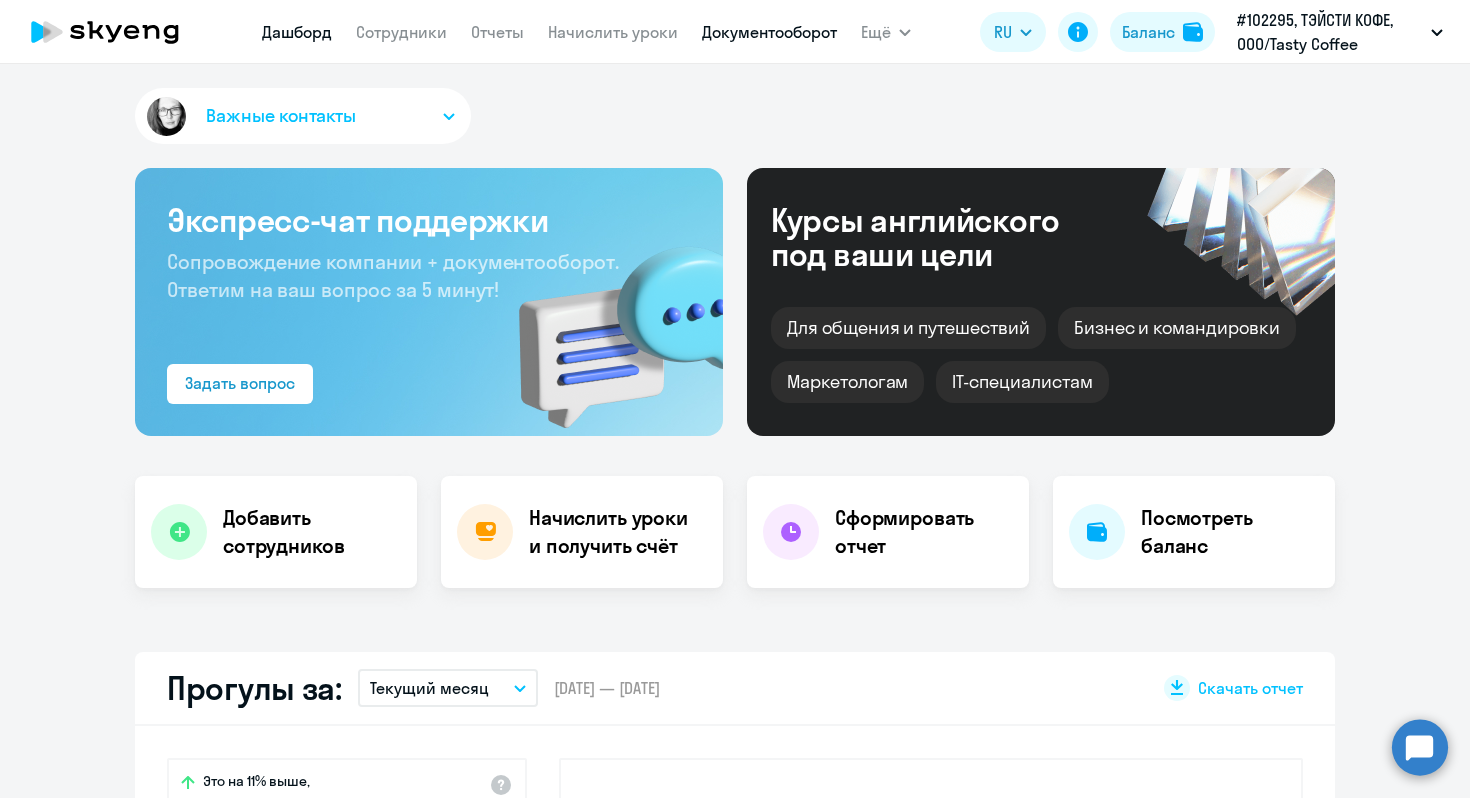 click on "Документооборот" at bounding box center [769, 32] 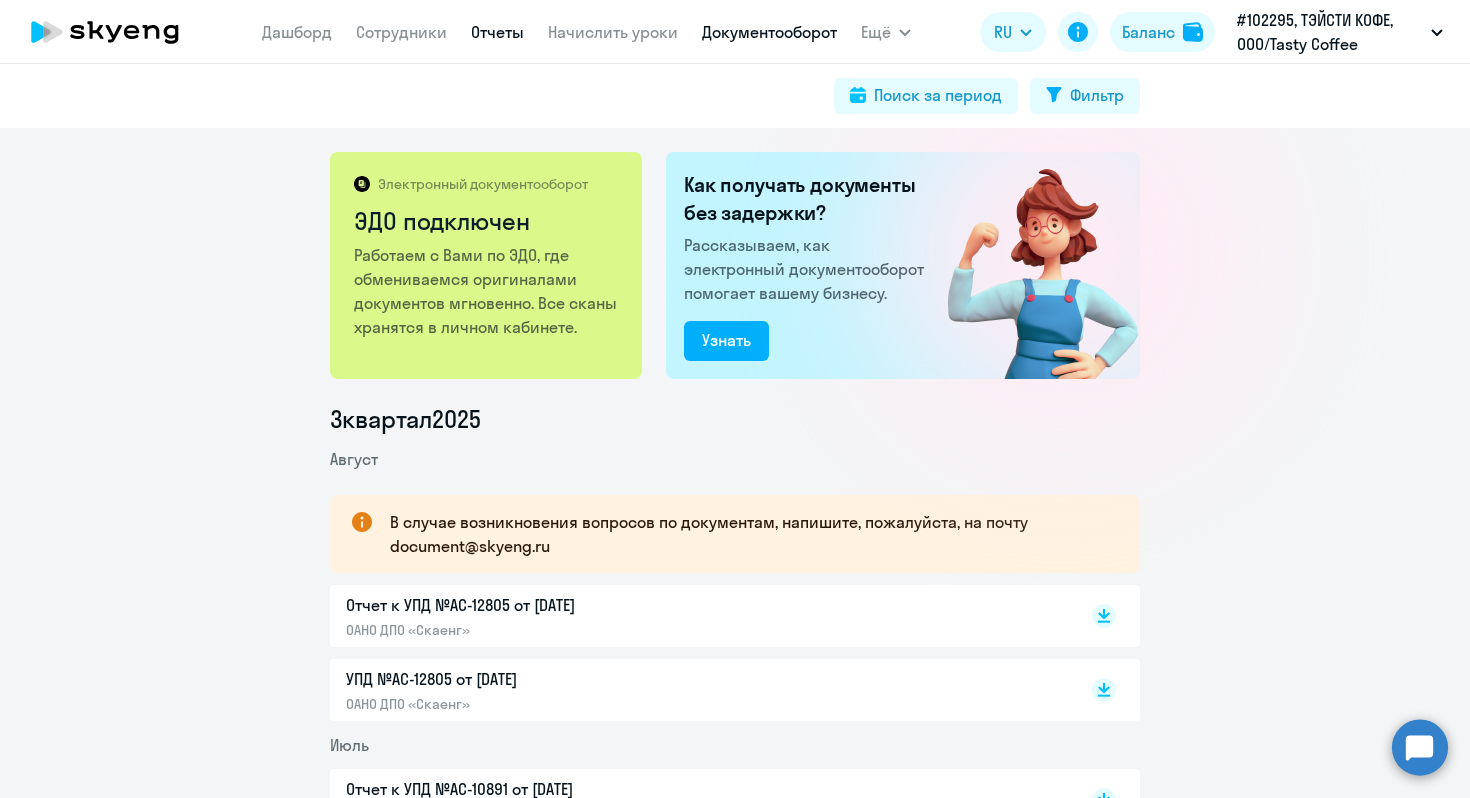 click on "Отчеты" at bounding box center [497, 32] 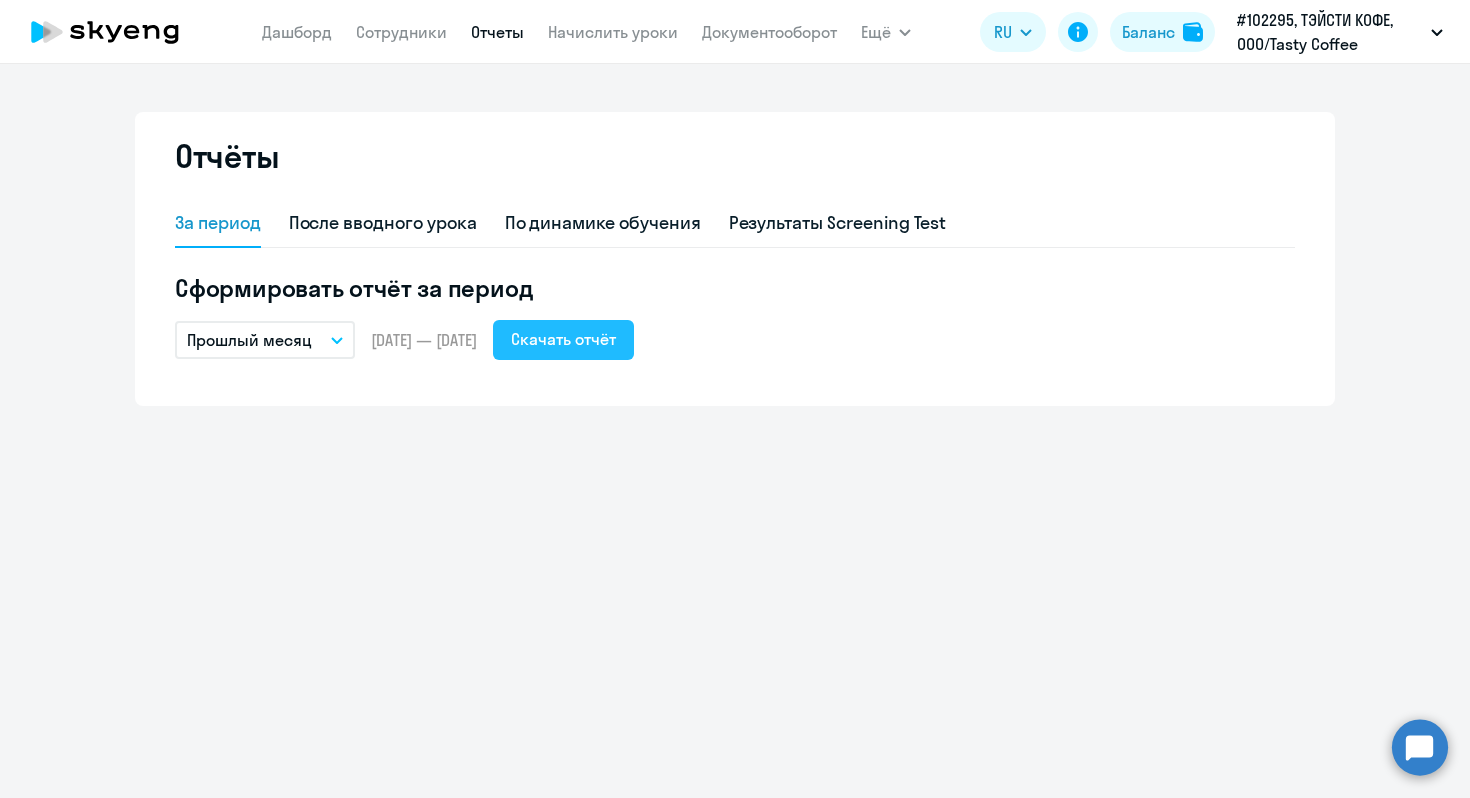 click on "Скачать отчёт" 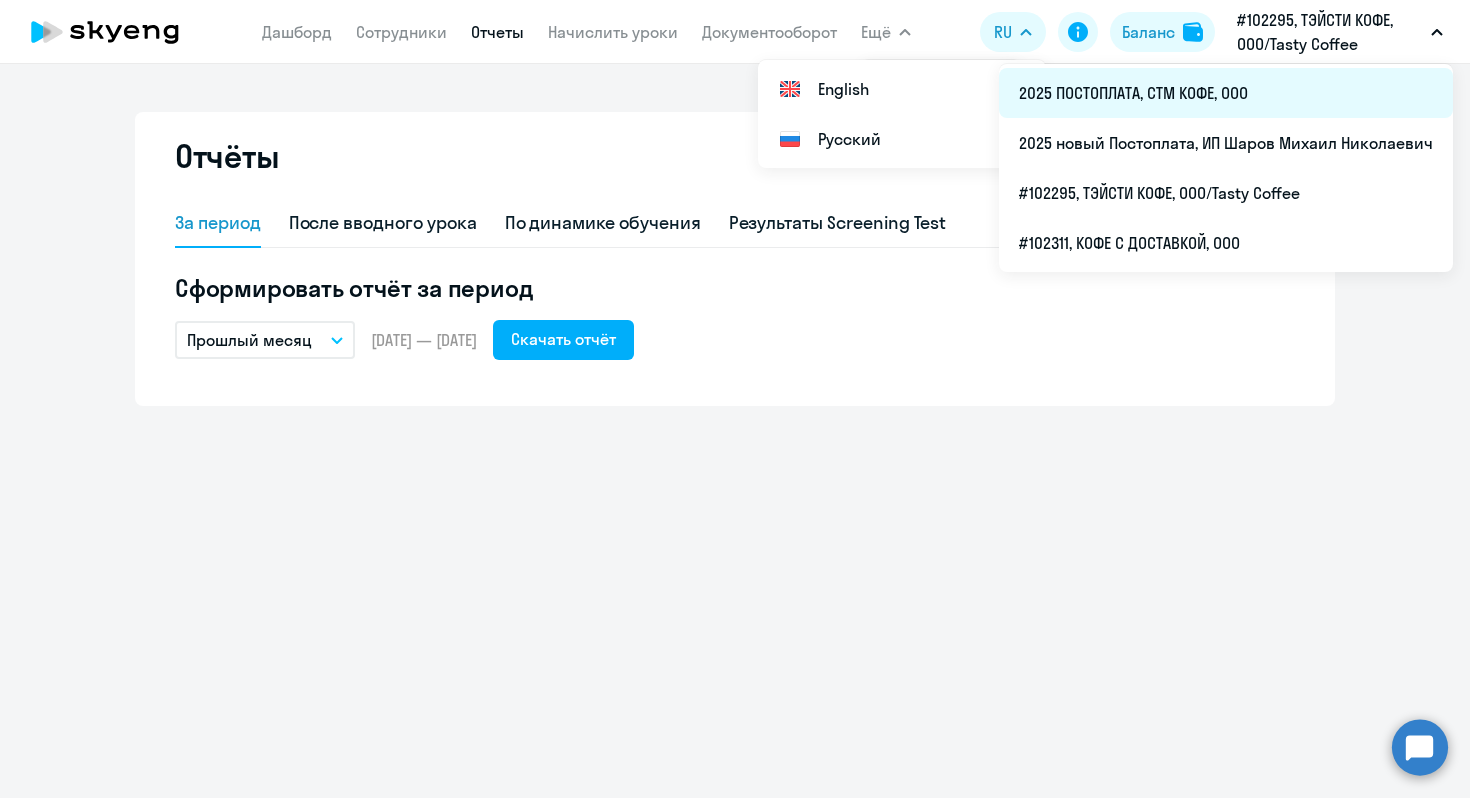 click on "2025 ПОСТОПЛАТА, СТМ КОФЕ, ООО" at bounding box center [1226, 93] 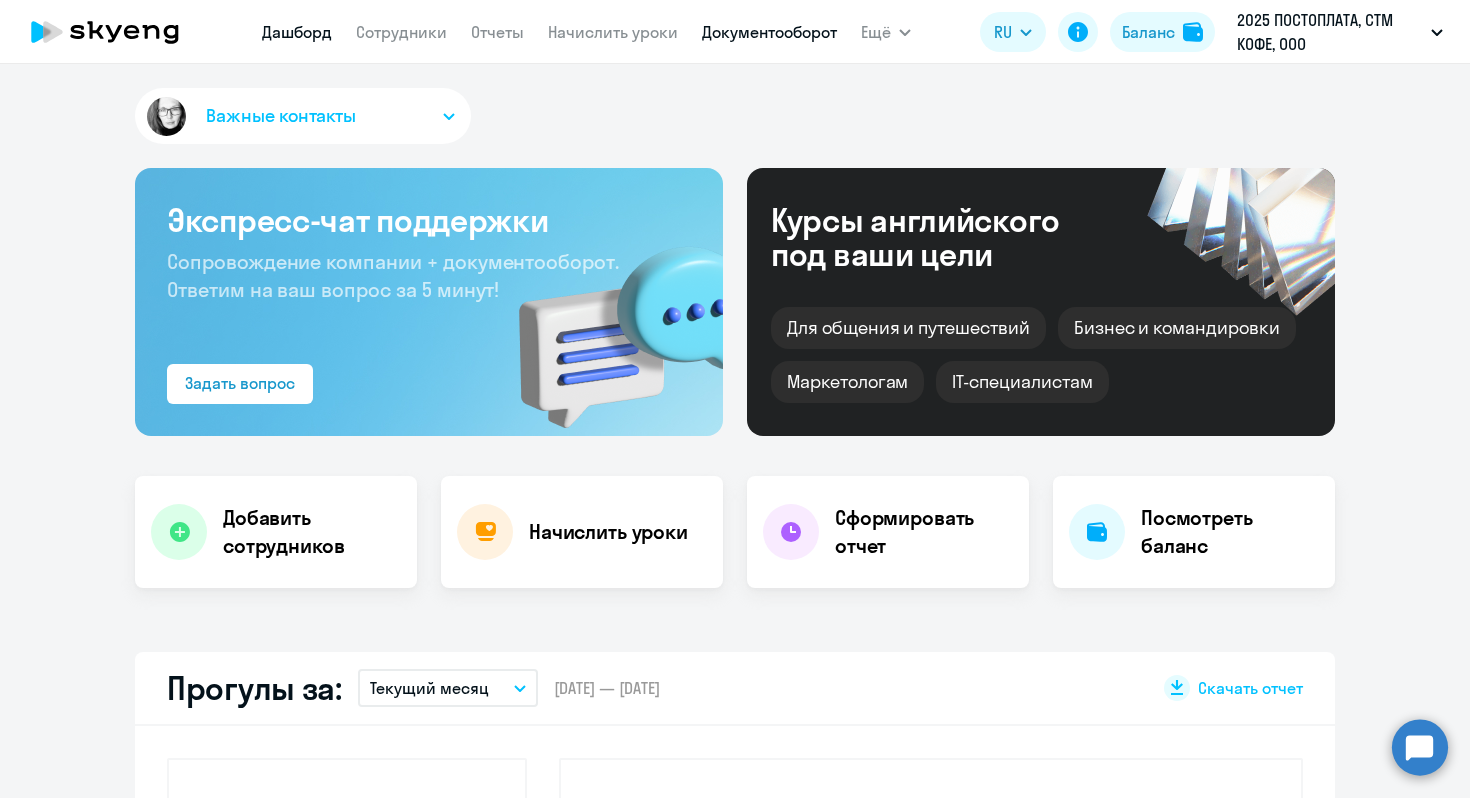 select on "30" 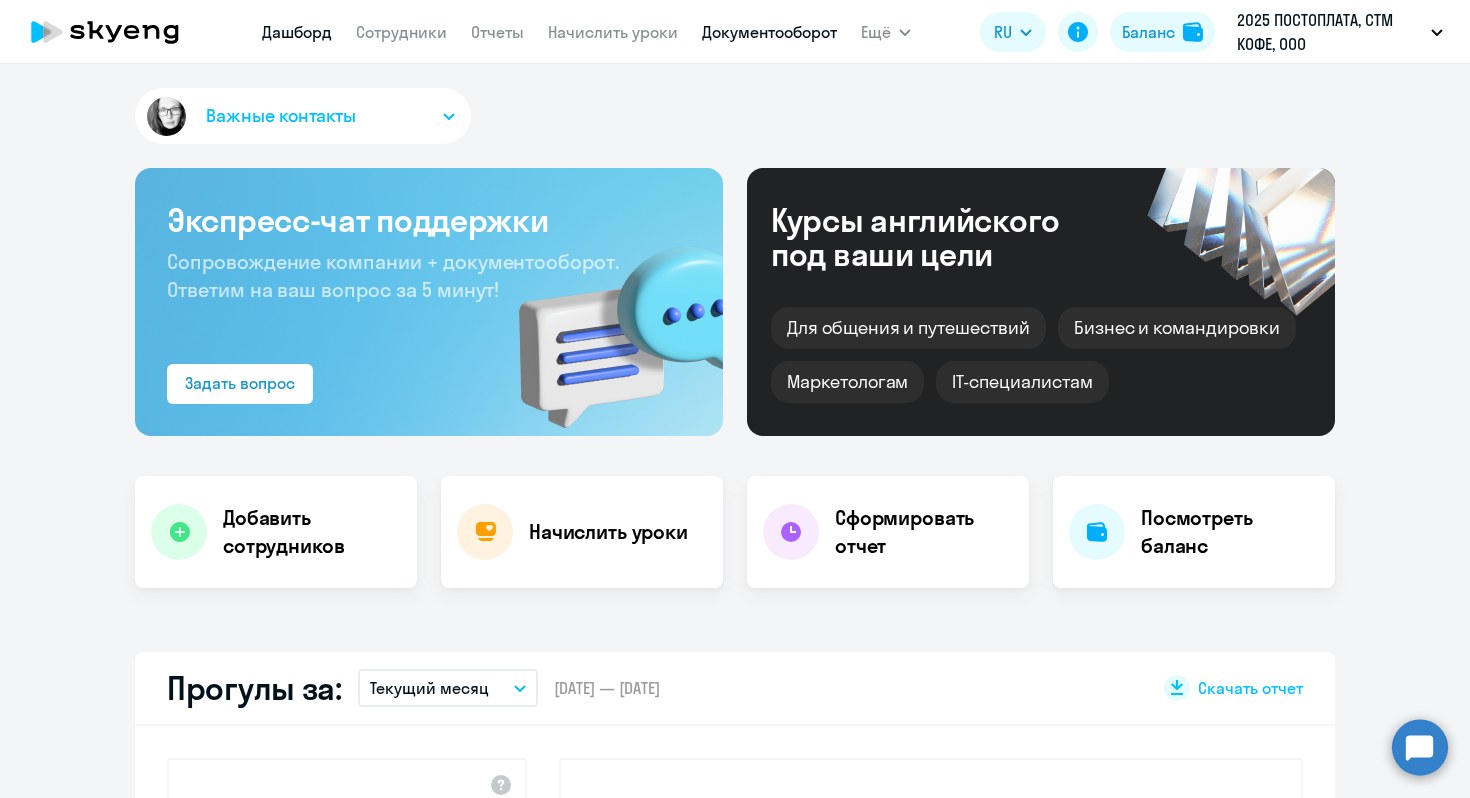 click on "Документооборот" at bounding box center [769, 32] 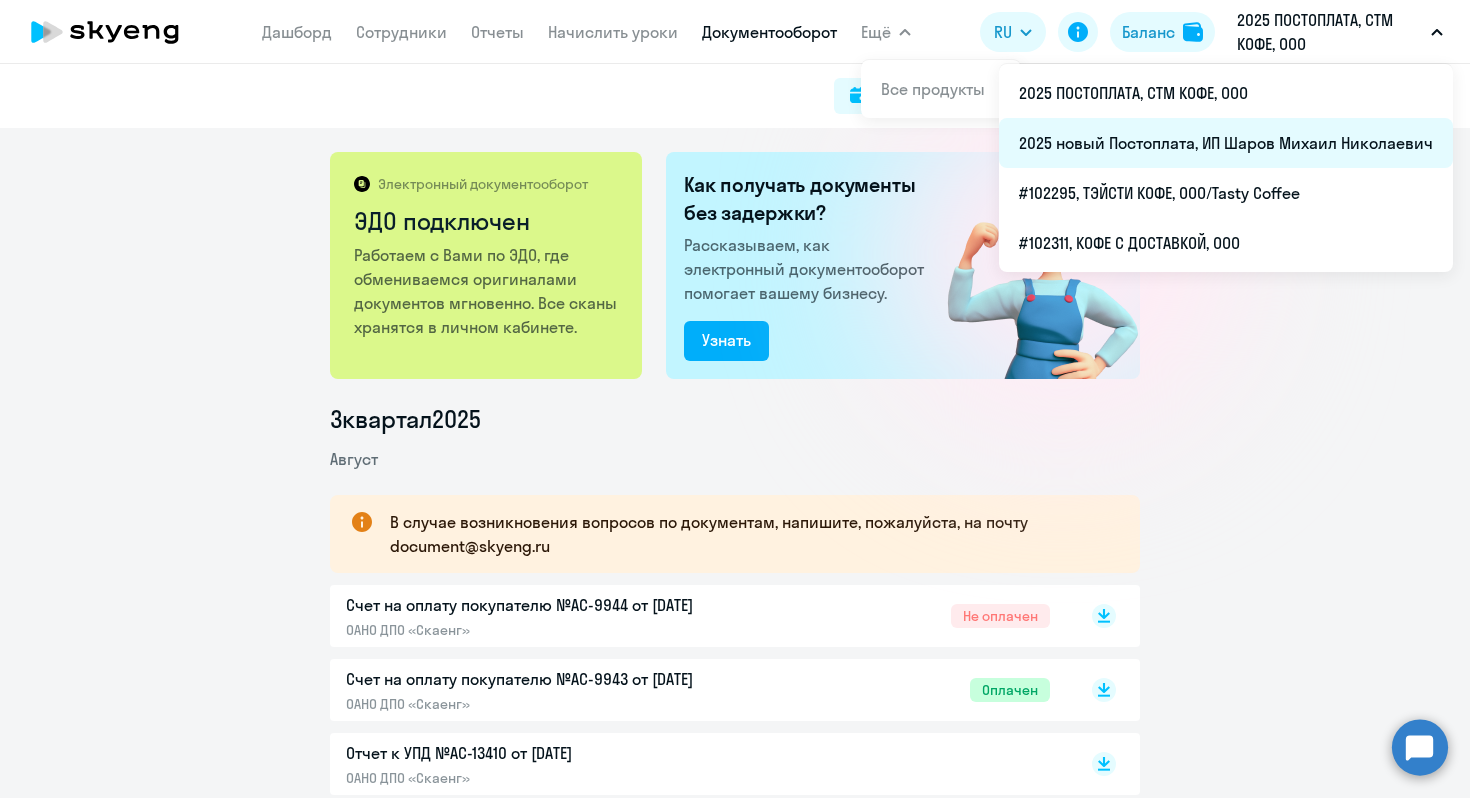 click on "2025 новый Постоплата, ИП Шаров Михаил Николаевич" at bounding box center [1226, 143] 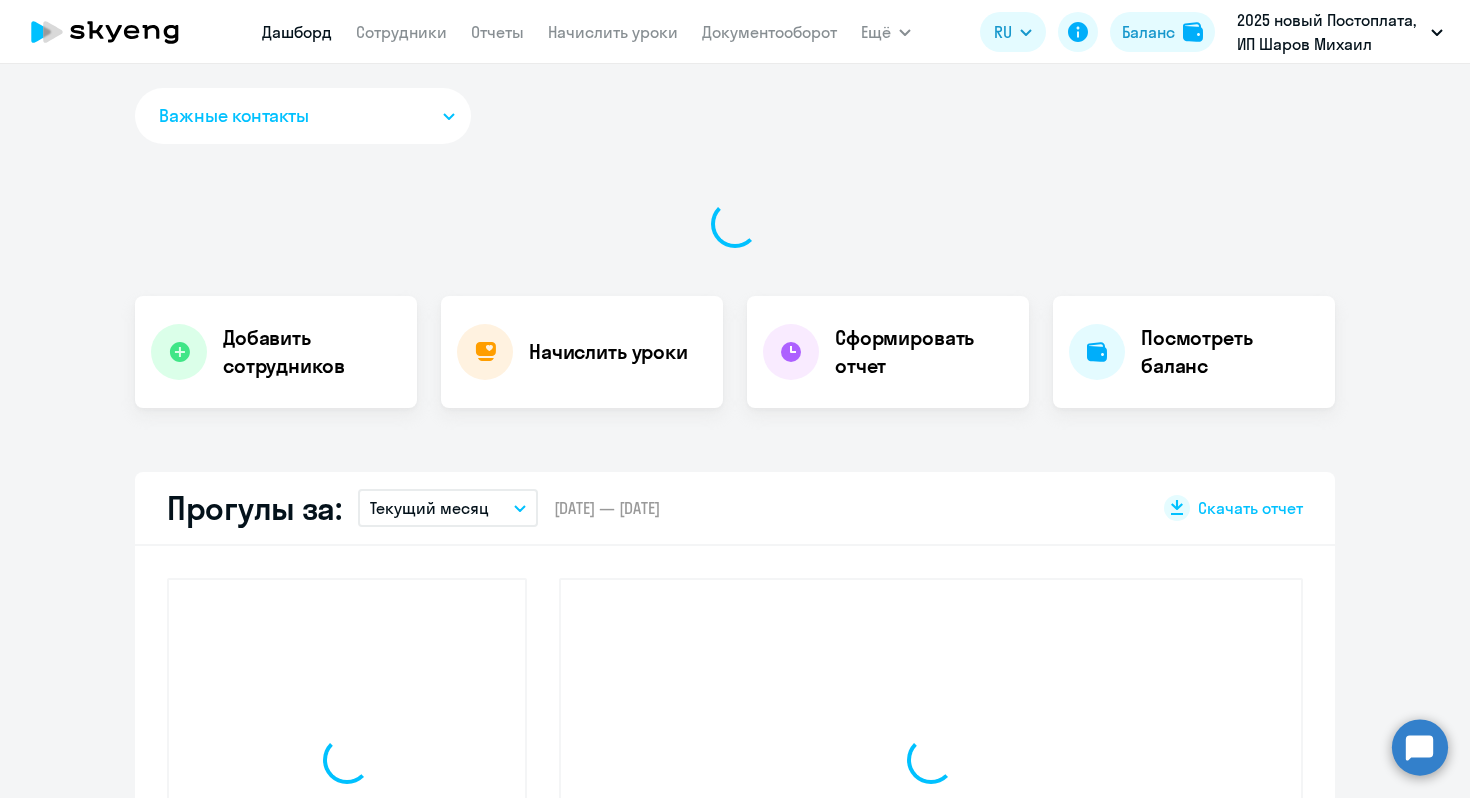 select on "30" 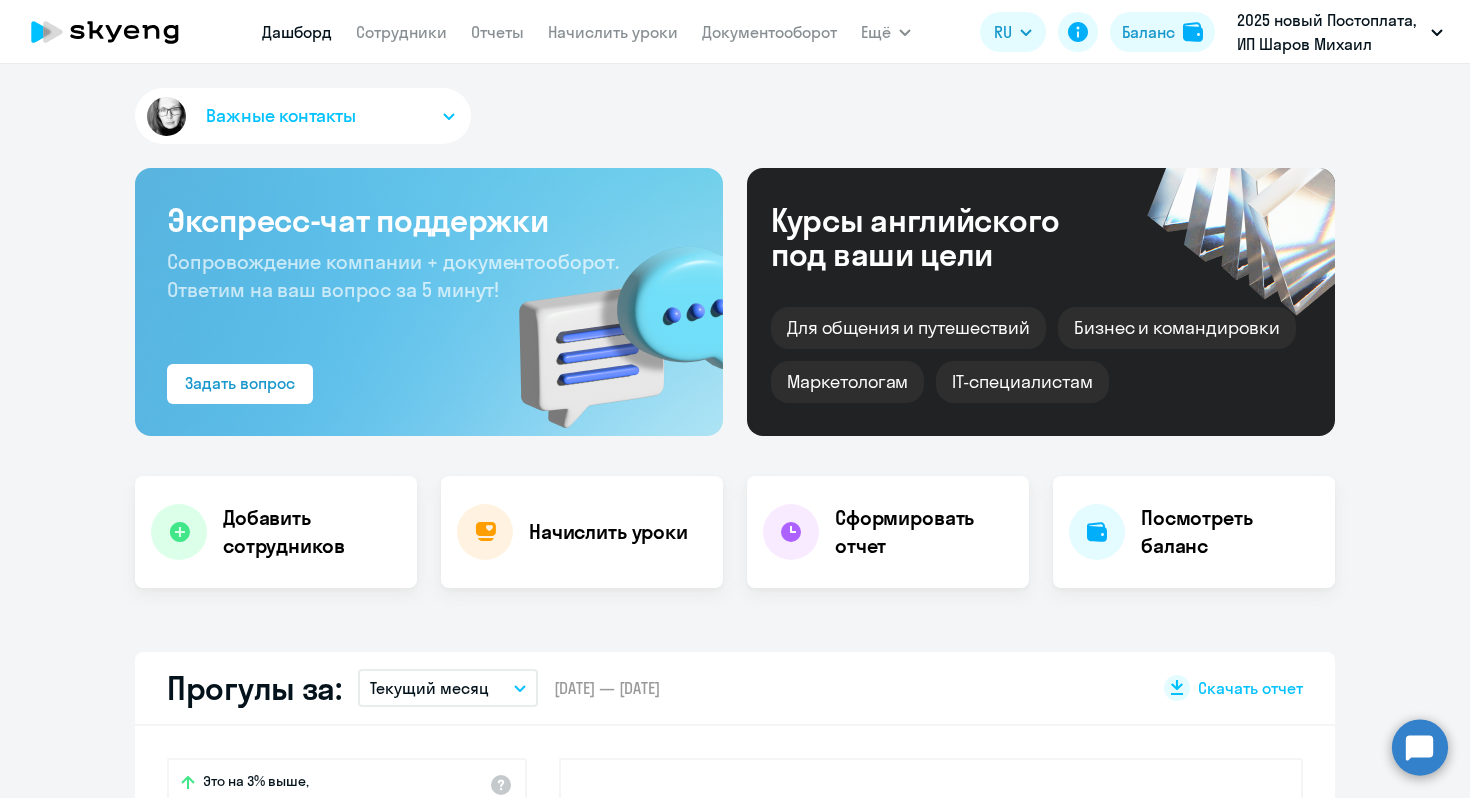 click on "Дашборд
Сотрудники
Отчеты
Начислить уроки
Документооборот" 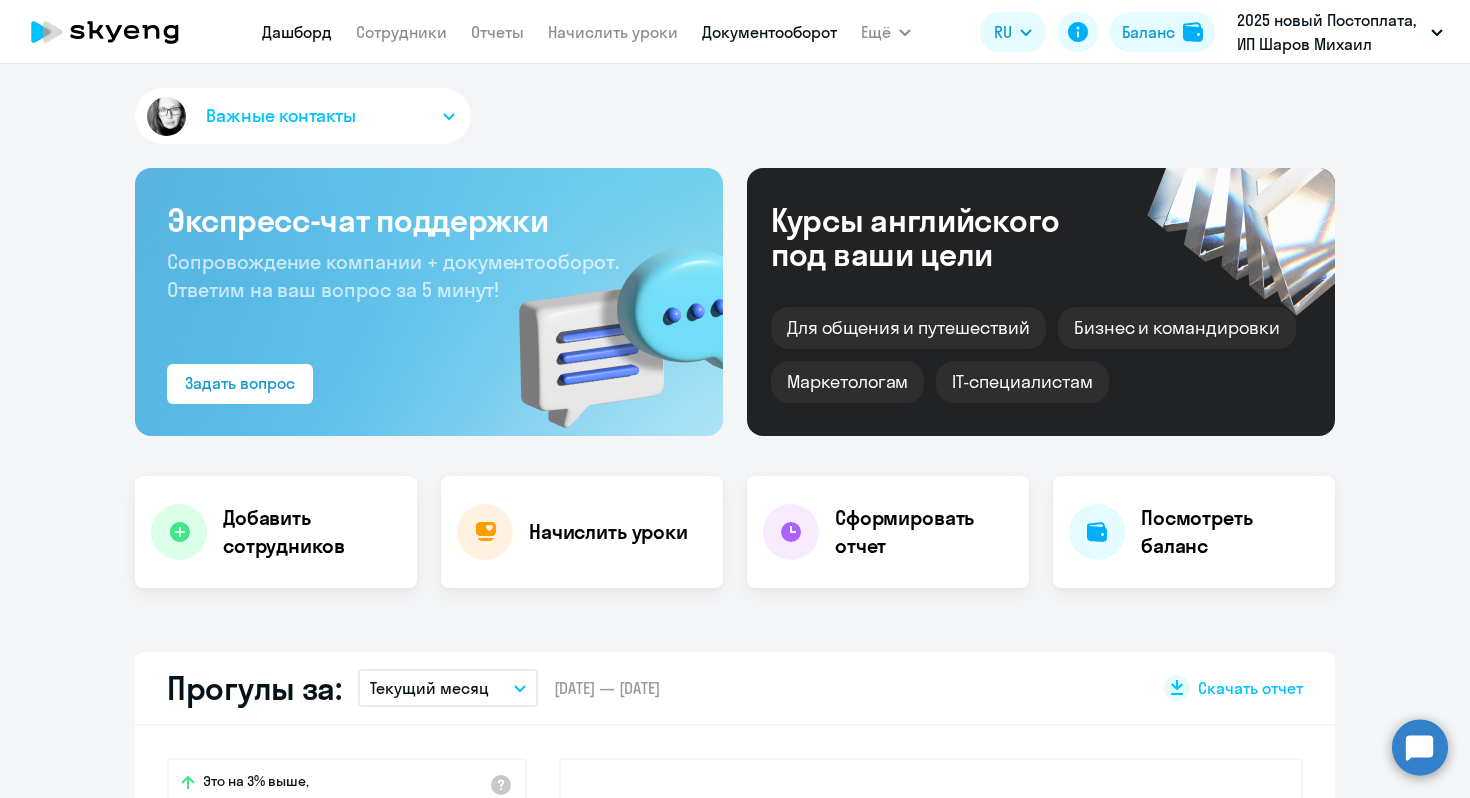 click on "Документооборот" at bounding box center (769, 32) 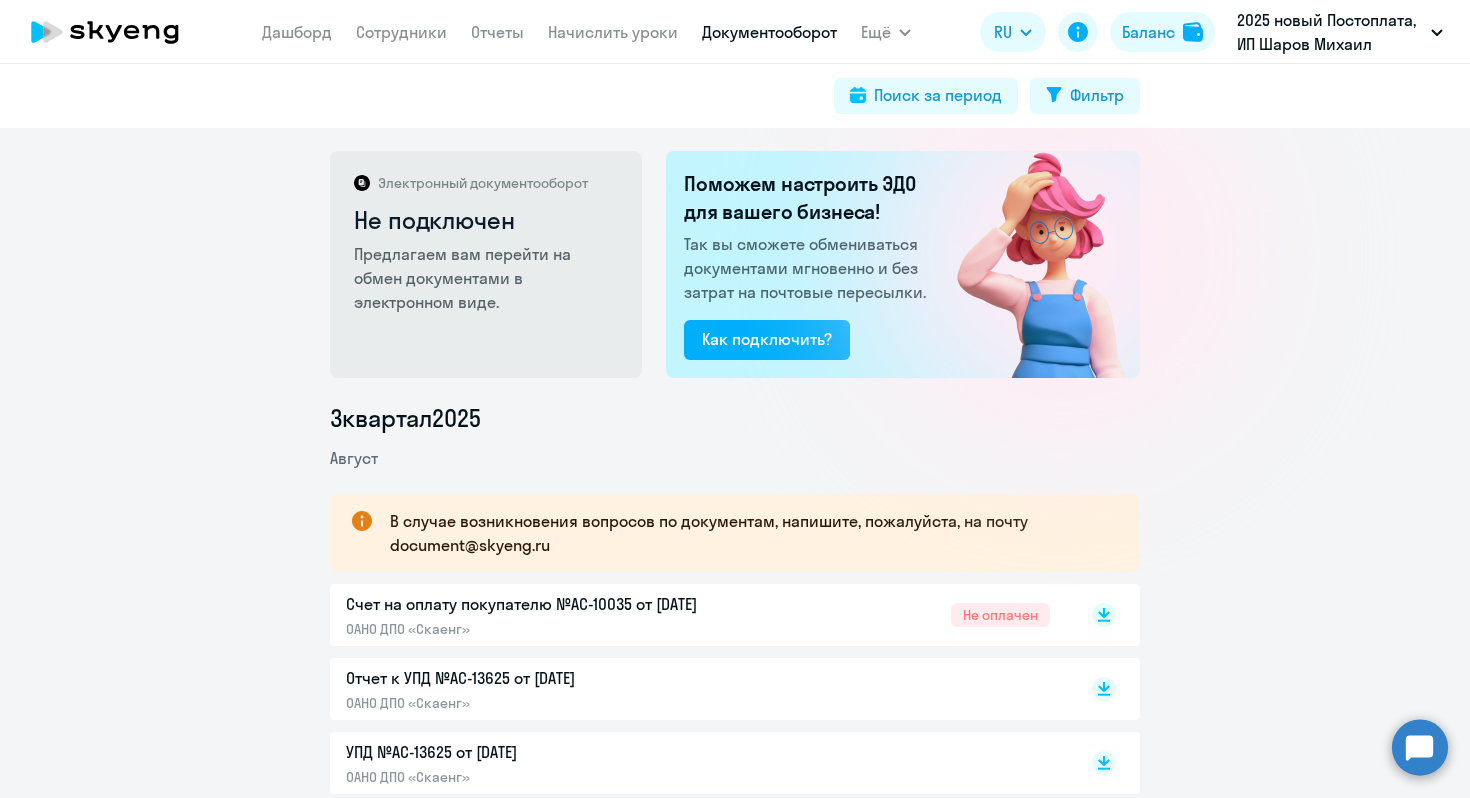 scroll, scrollTop: 0, scrollLeft: 0, axis: both 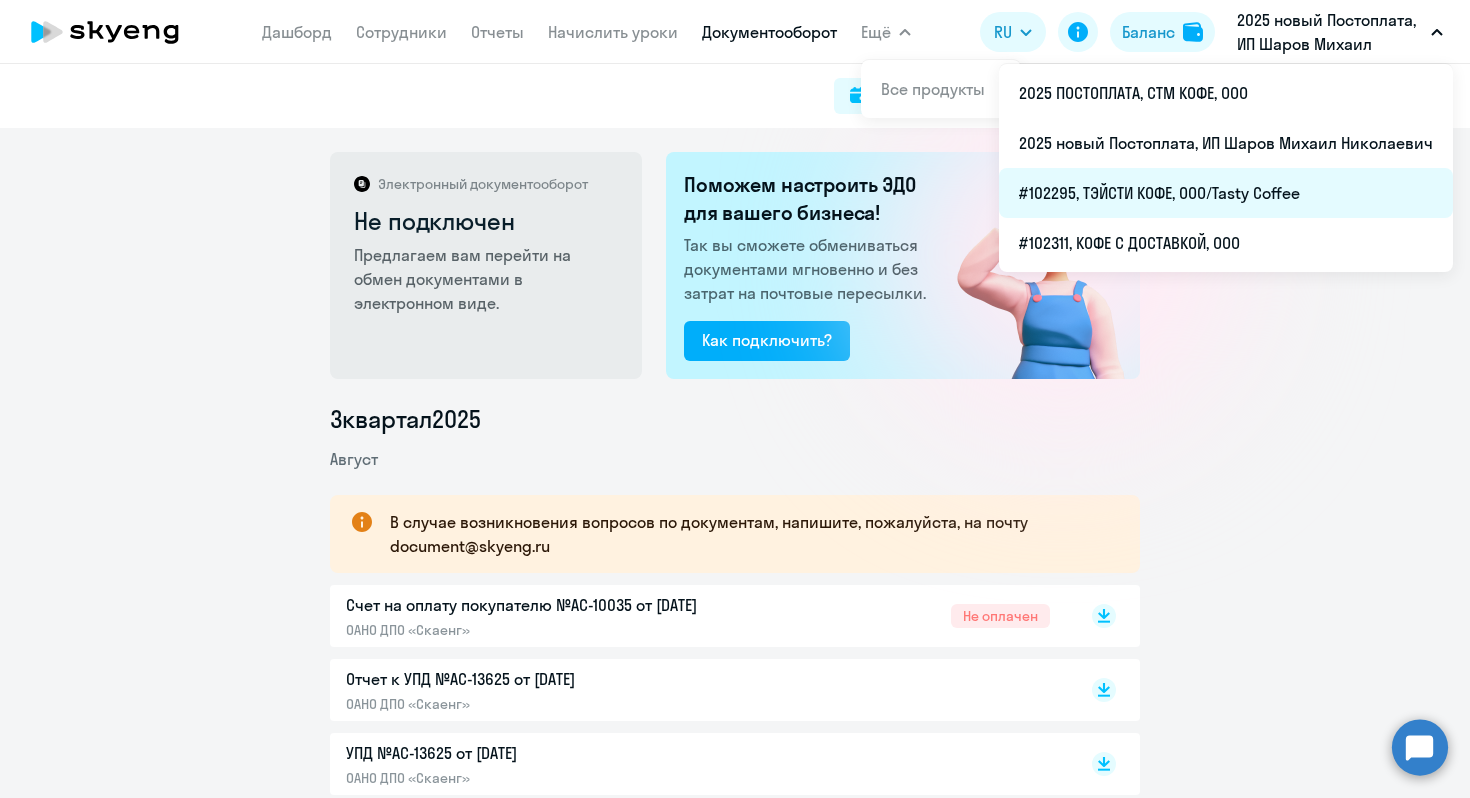 click on "#102295, ТЭЙСТИ КОФЕ, ООО/Tasty Coffee" at bounding box center (1226, 193) 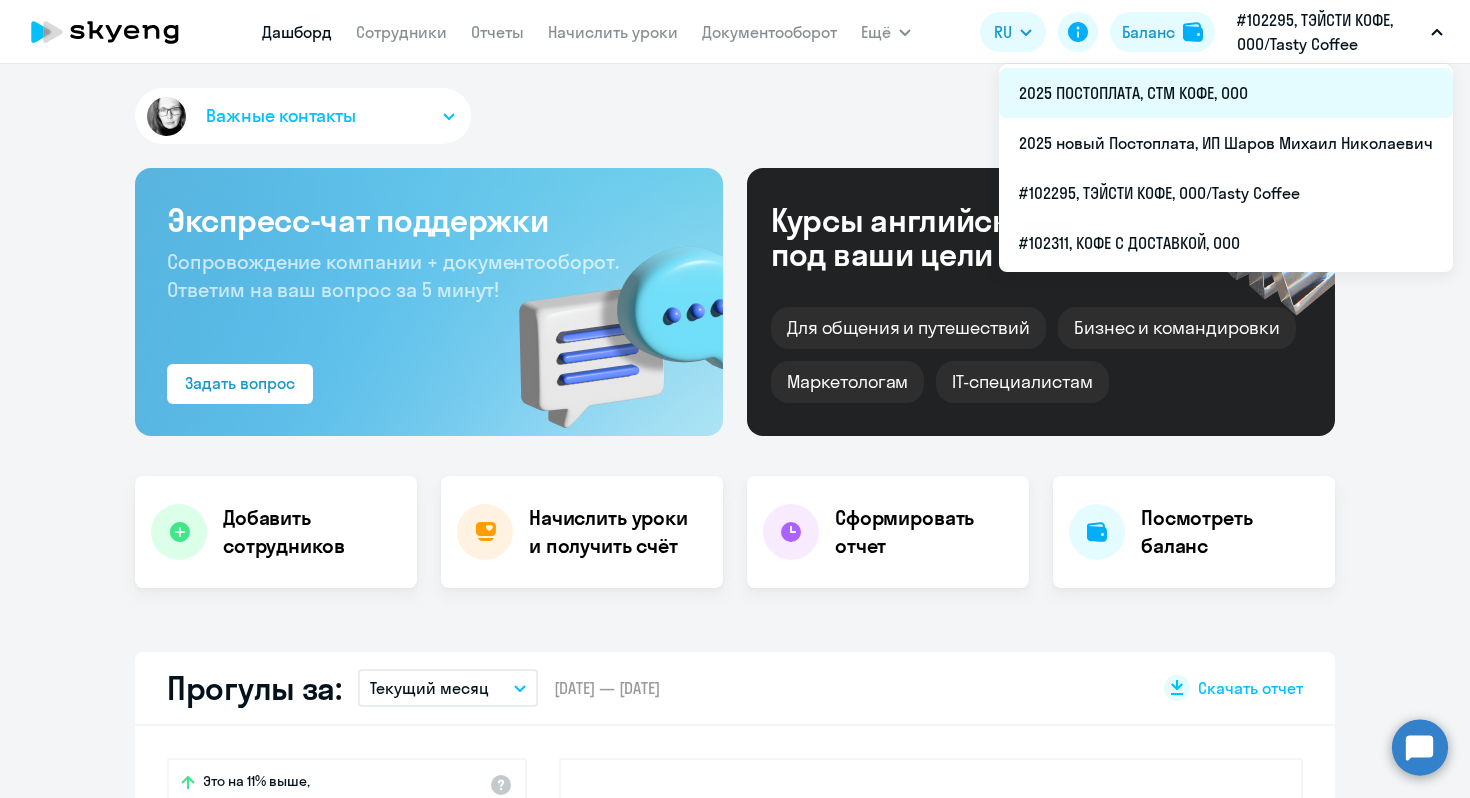 click on "2025 ПОСТОПЛАТА, СТМ КОФЕ, ООО" at bounding box center (1226, 93) 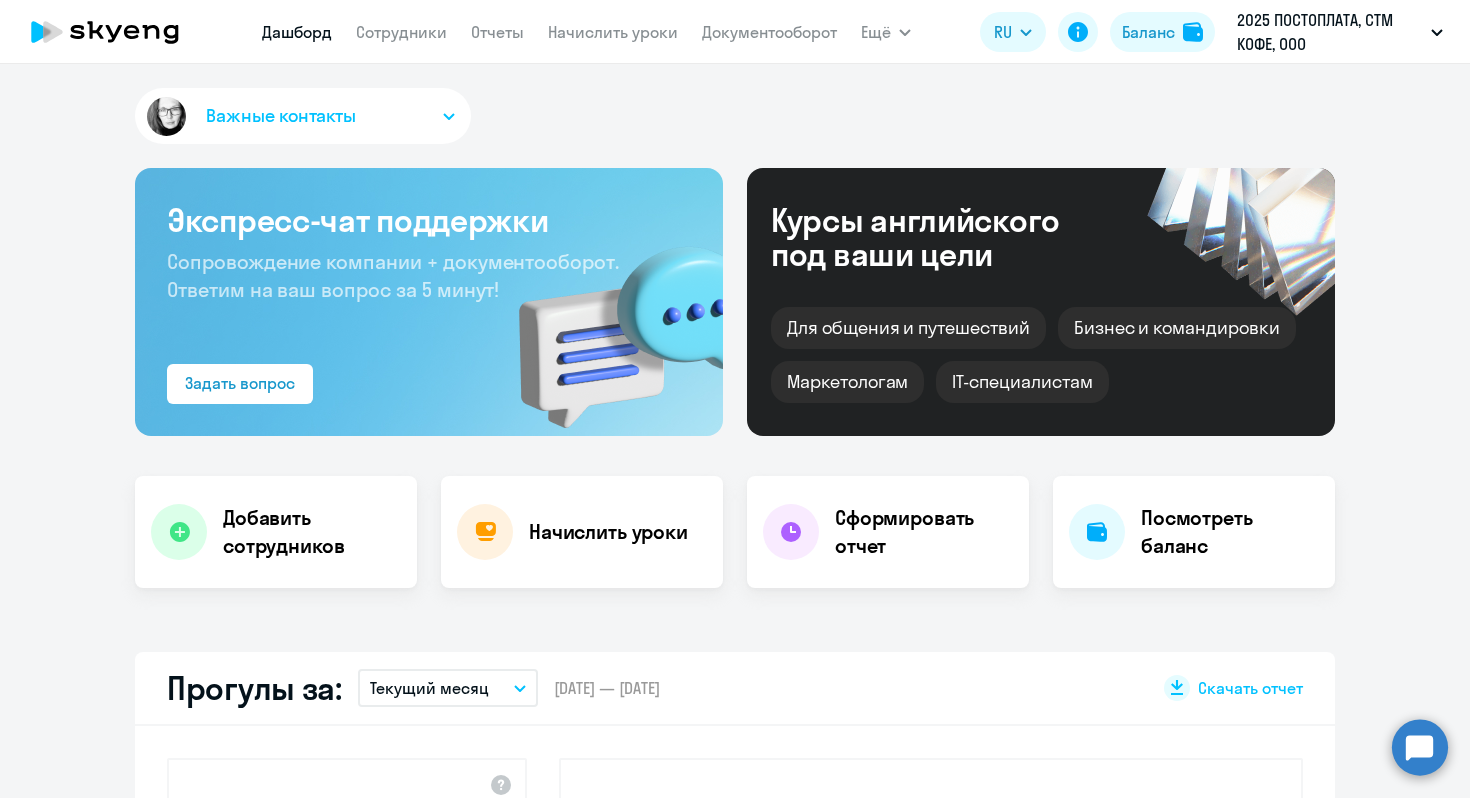 click on "Дашборд
Сотрудники
Отчеты
Начислить уроки
Документооборот" 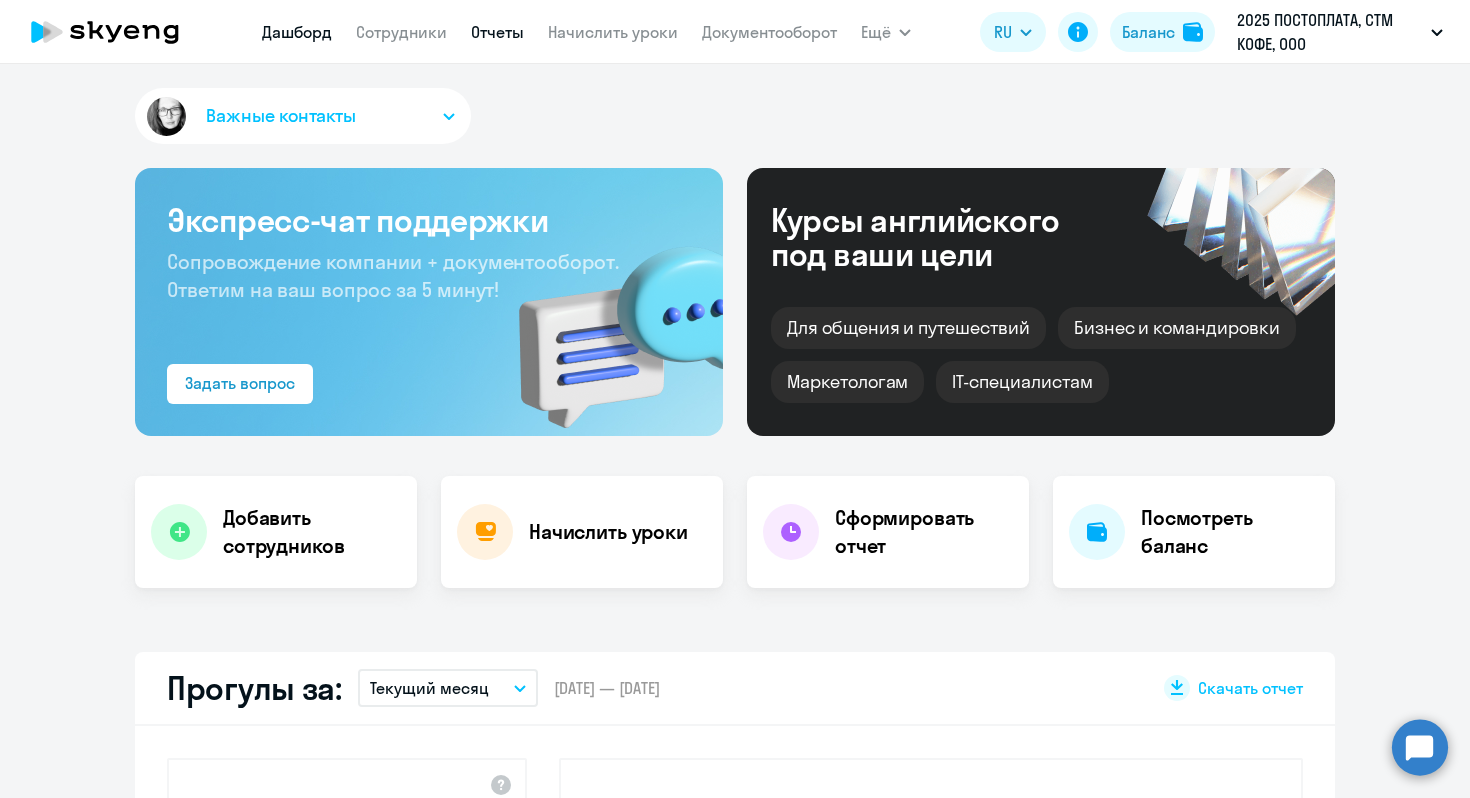 click on "Отчеты" at bounding box center [497, 32] 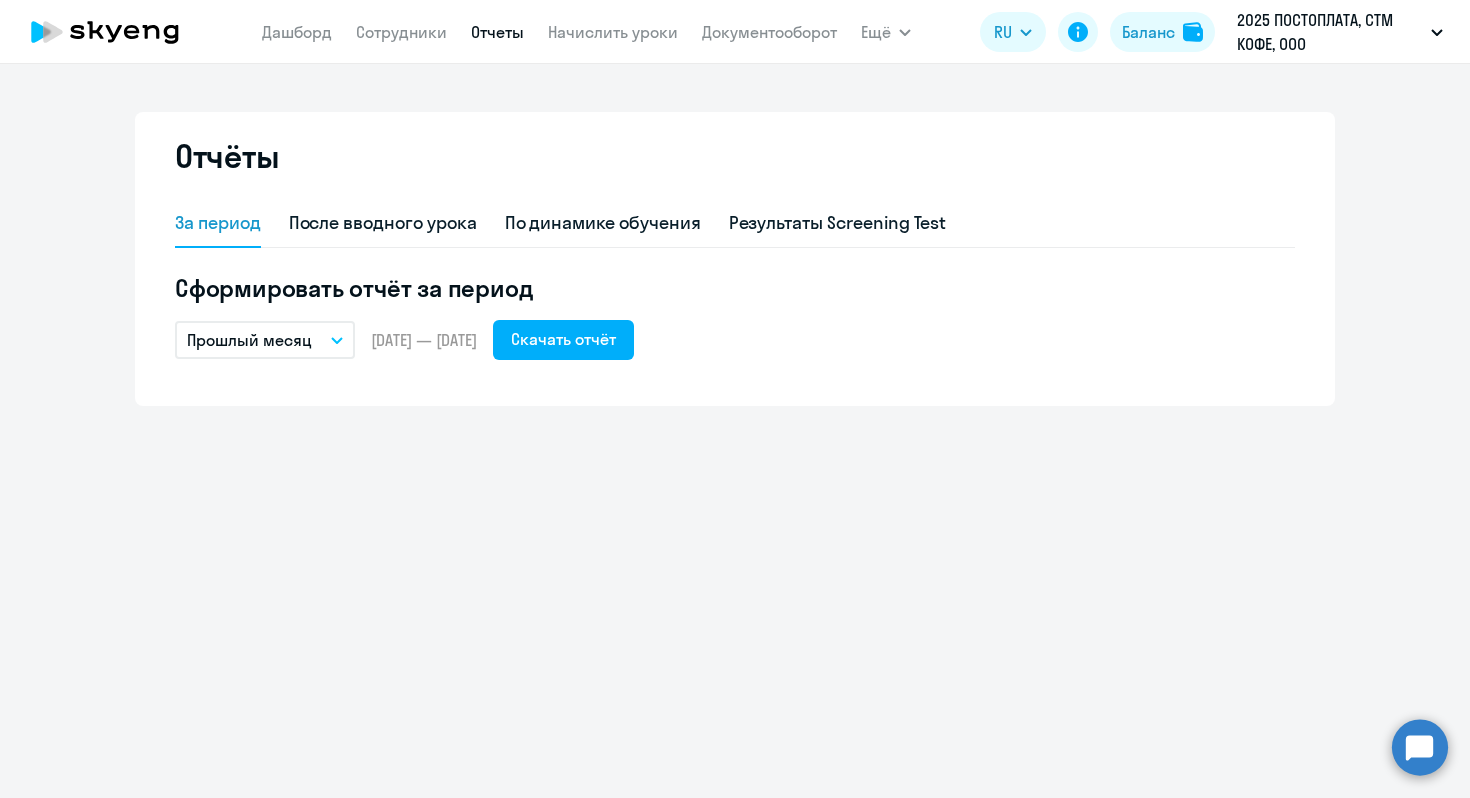 click on "Дашборд
Сотрудники
Отчеты
Начислить уроки
Документооборот" 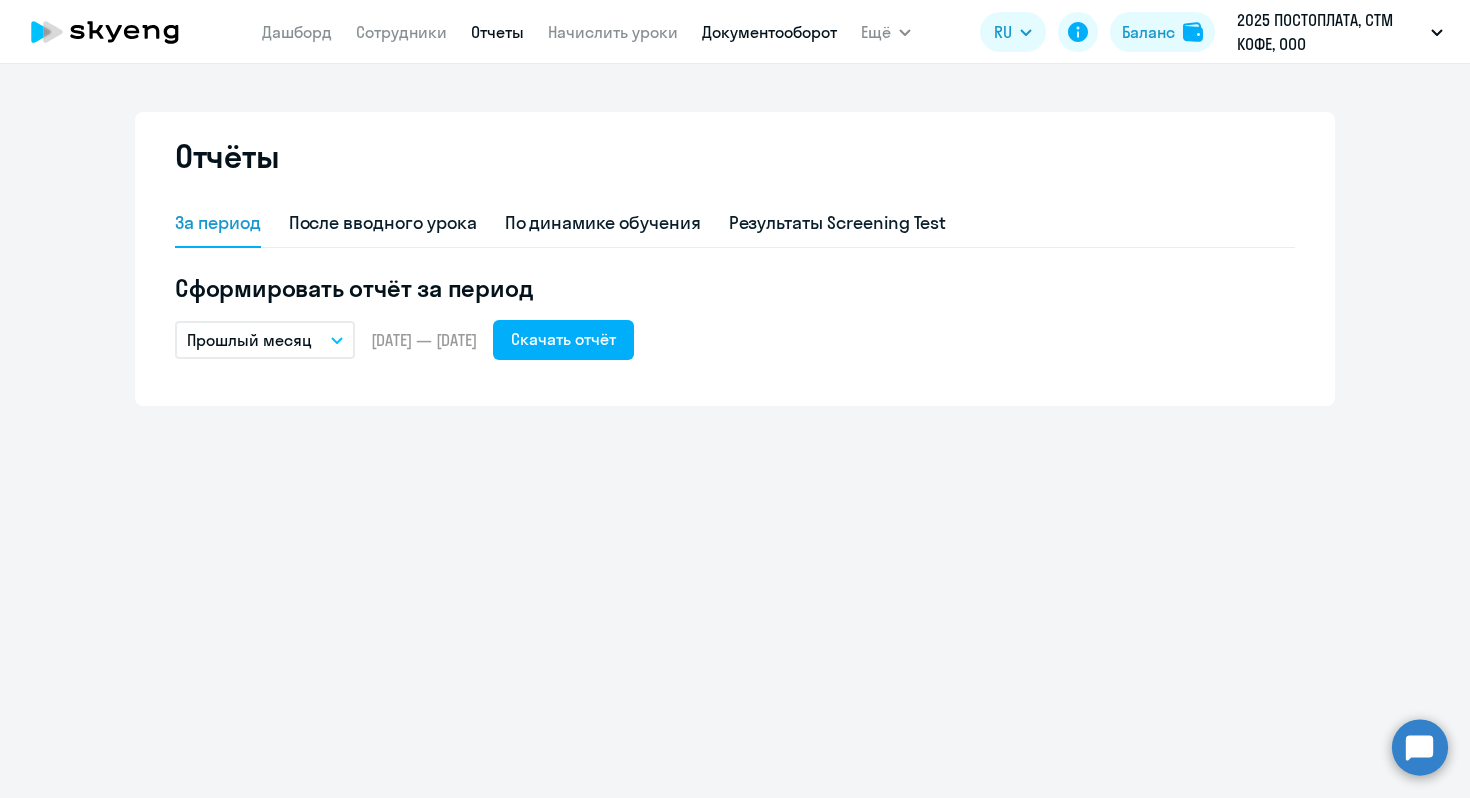 click on "Документооборот" at bounding box center [769, 32] 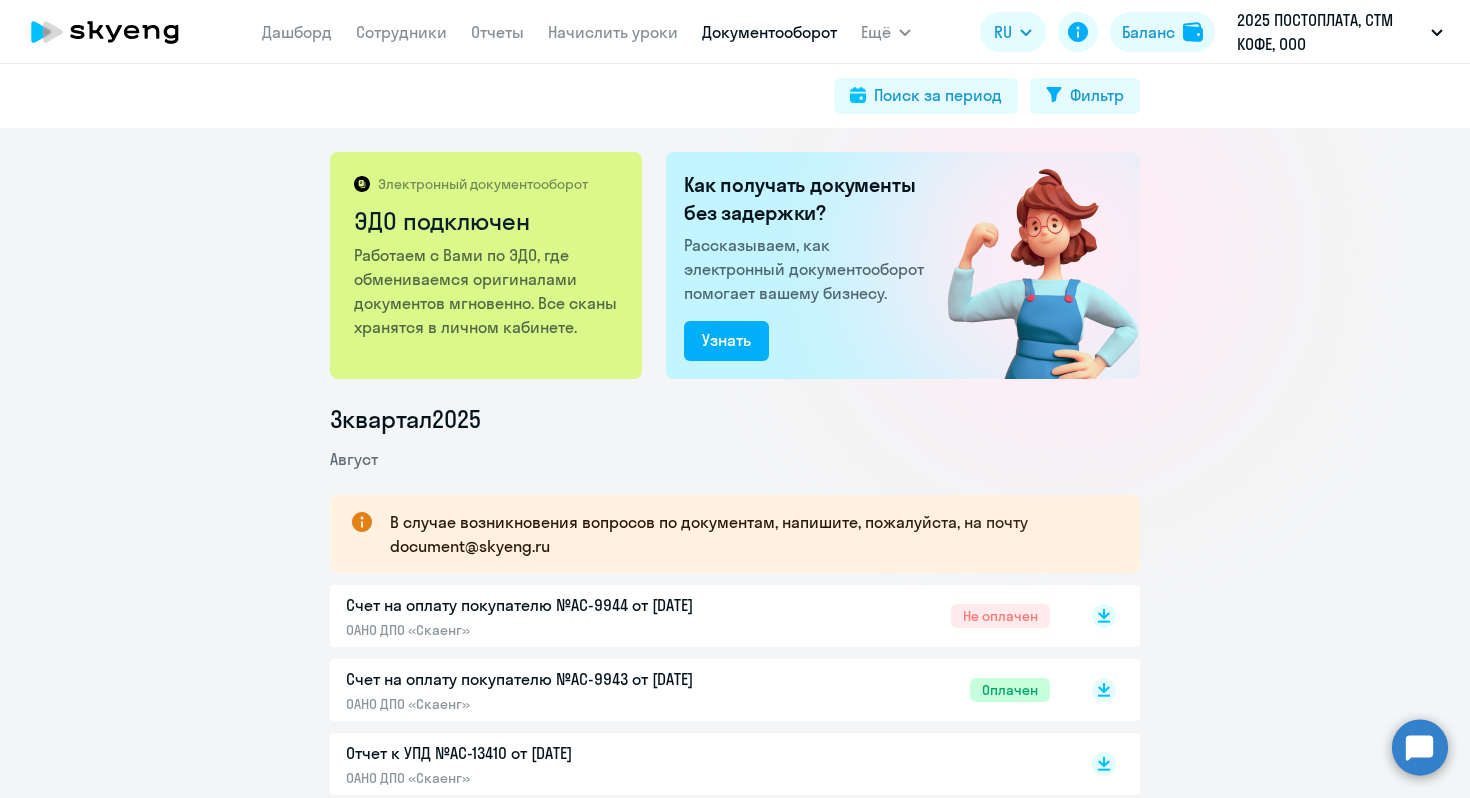 click on "[QUARTER] [YEAR]" 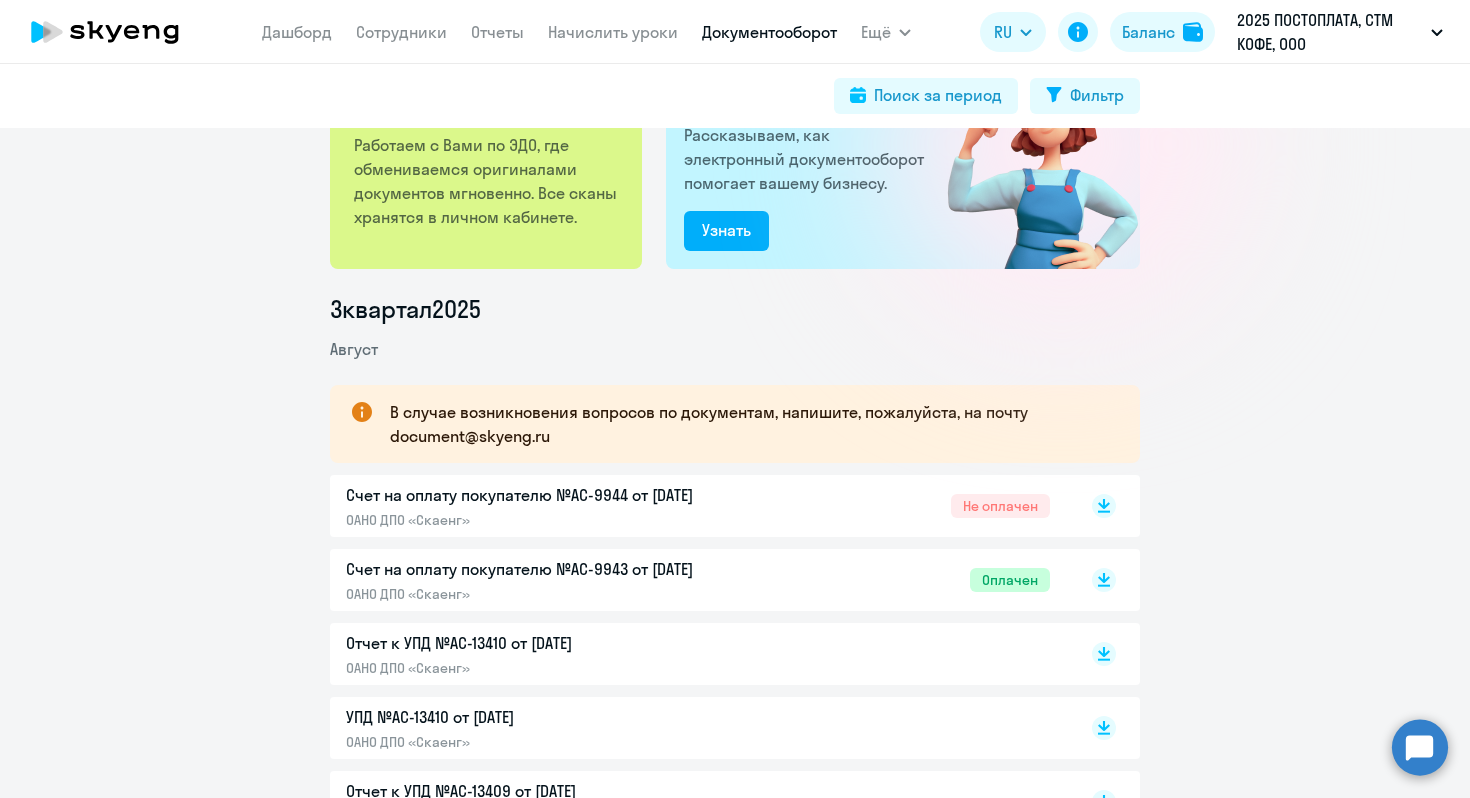 scroll, scrollTop: 118, scrollLeft: 0, axis: vertical 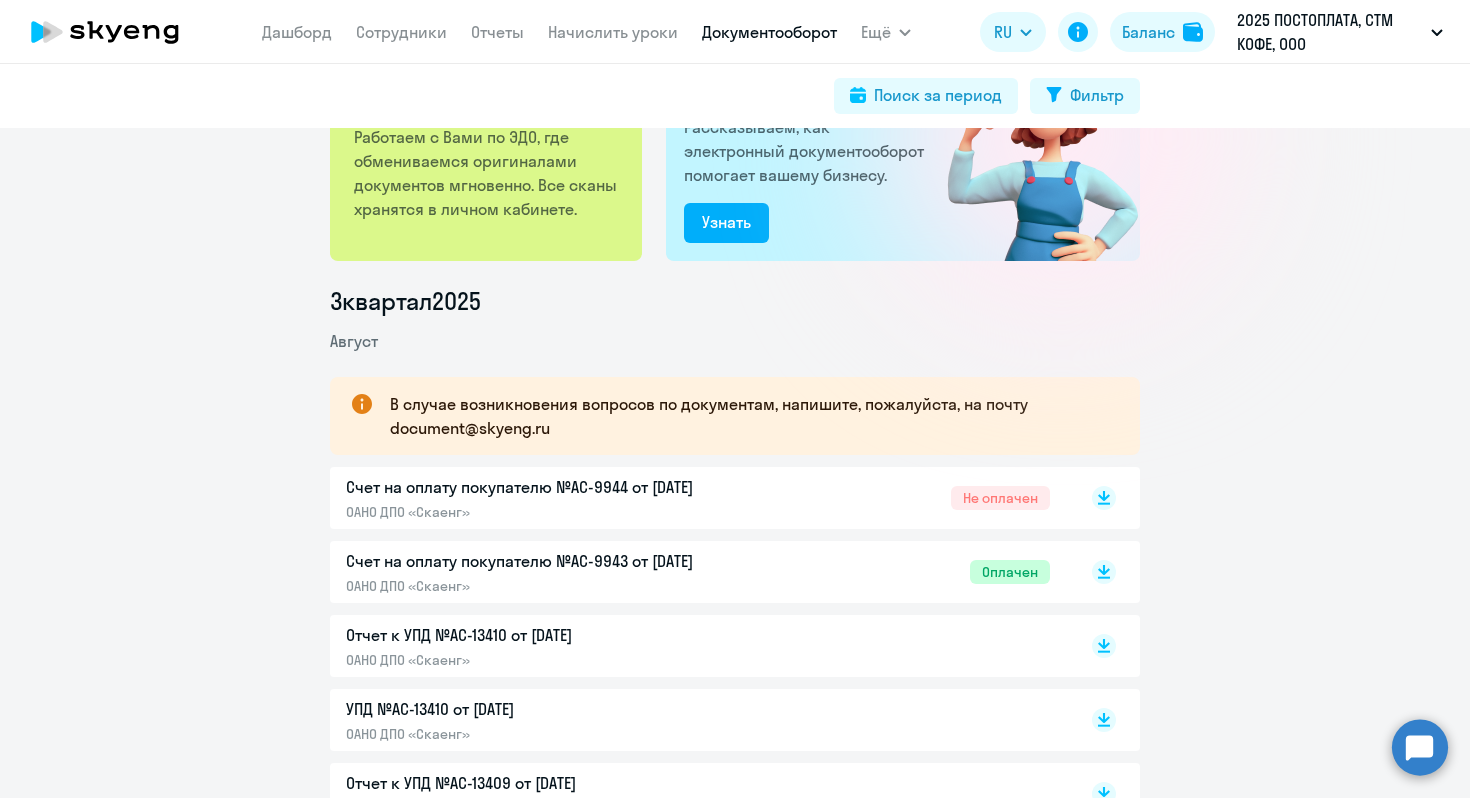 click on "Счет на оплату покупателю №AC-9944 от [DATE]" 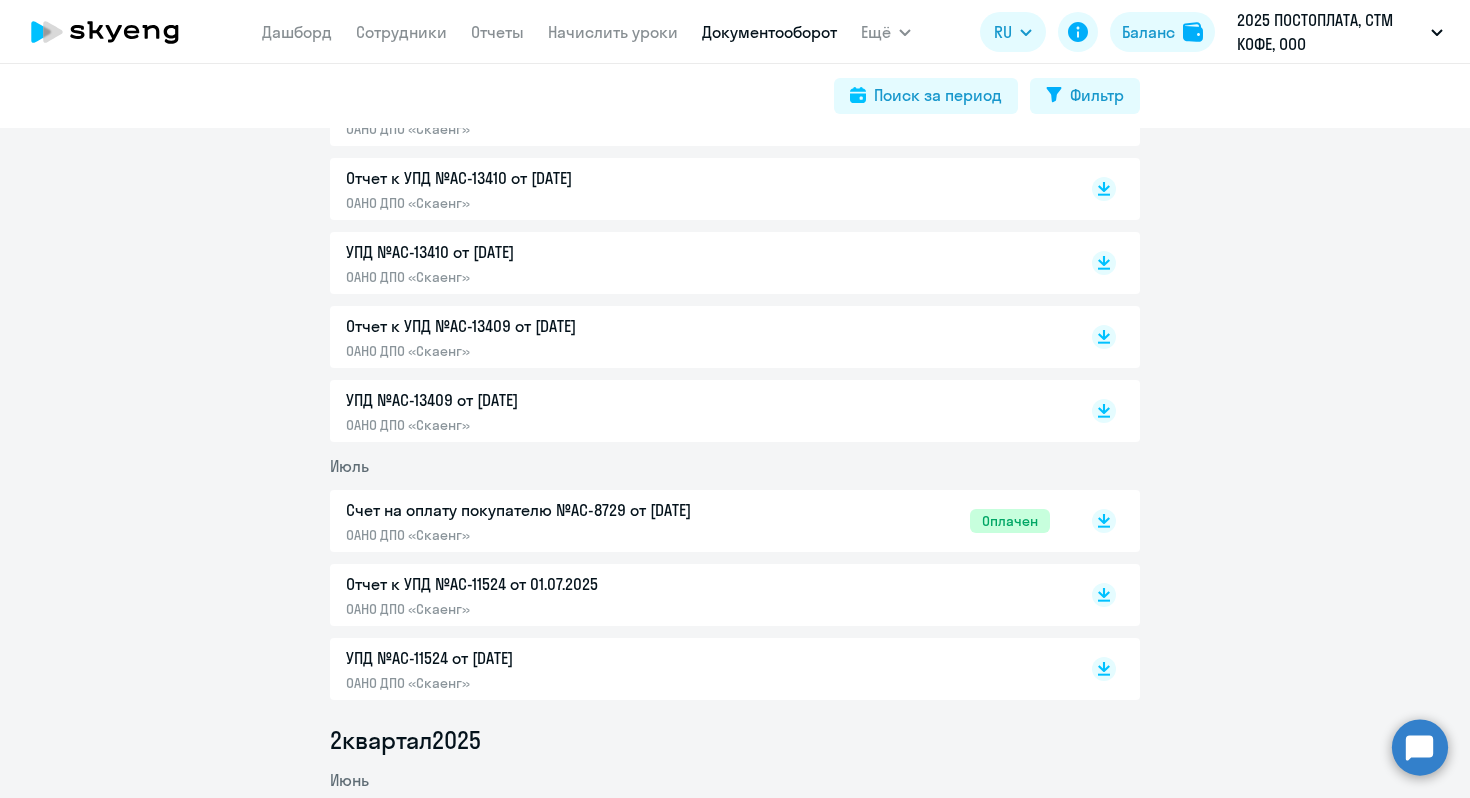 scroll, scrollTop: 608, scrollLeft: 0, axis: vertical 